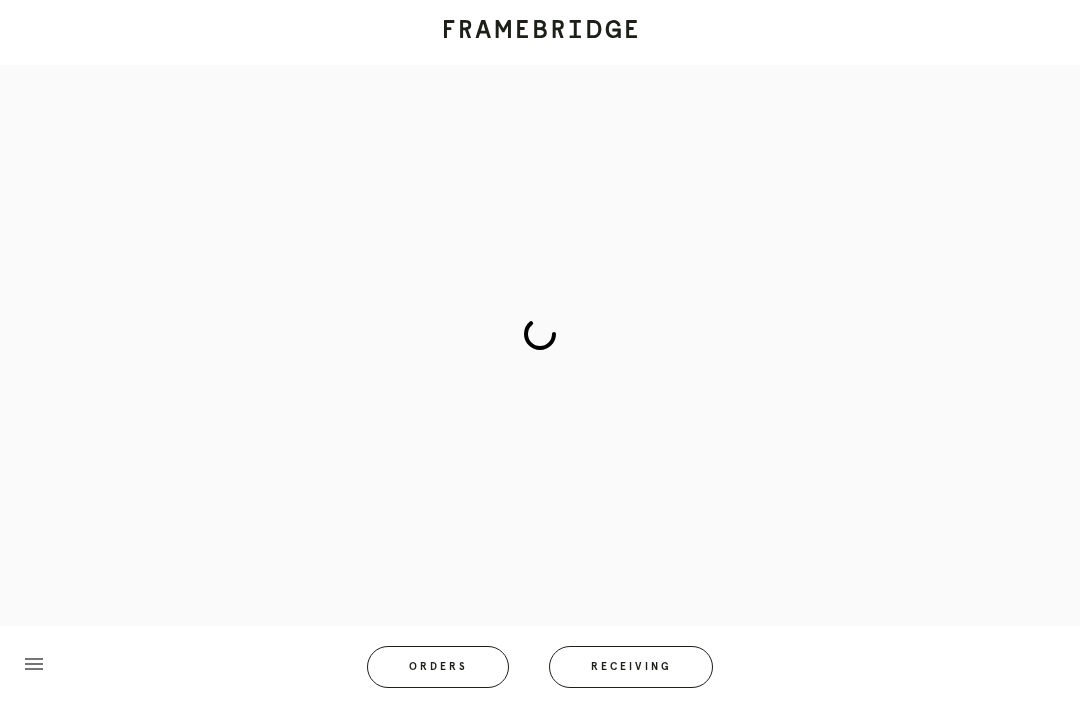 scroll, scrollTop: 83, scrollLeft: 0, axis: vertical 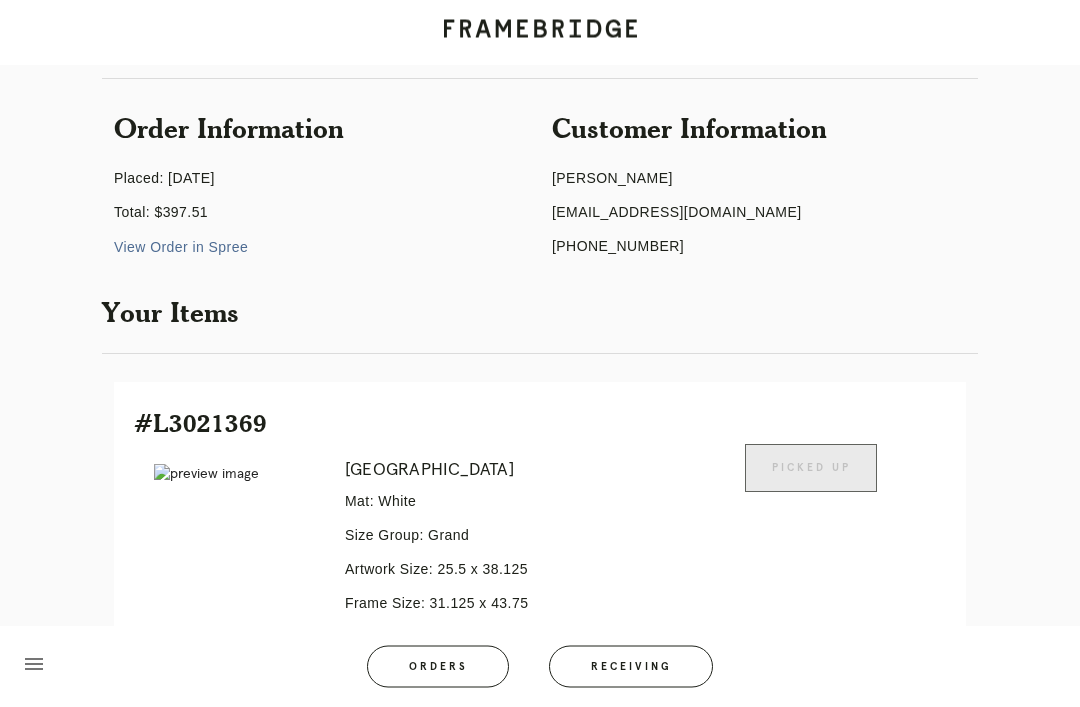 click on "Orders" at bounding box center [438, 667] 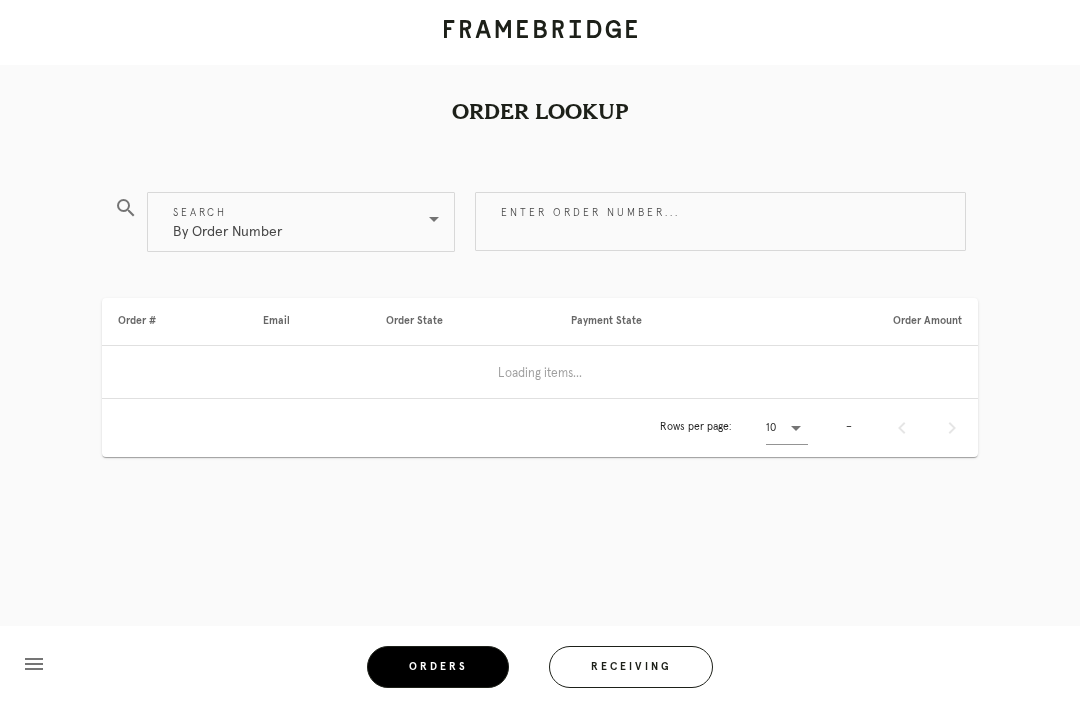 scroll, scrollTop: 0, scrollLeft: 0, axis: both 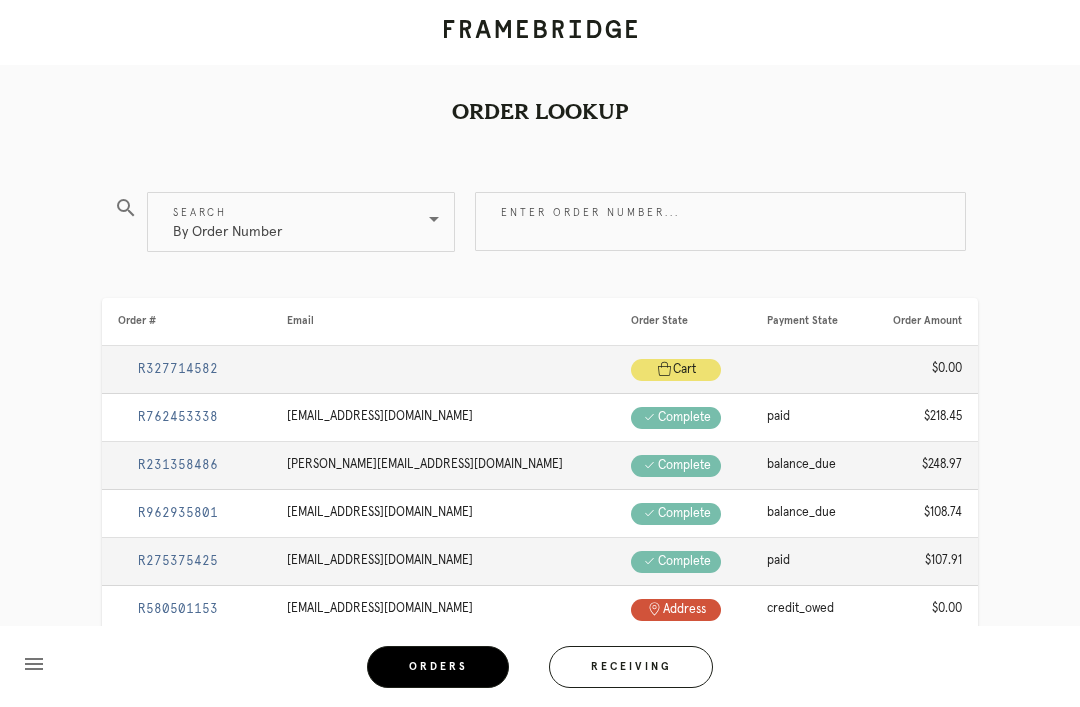 click on "Enter order number..." at bounding box center [720, 221] 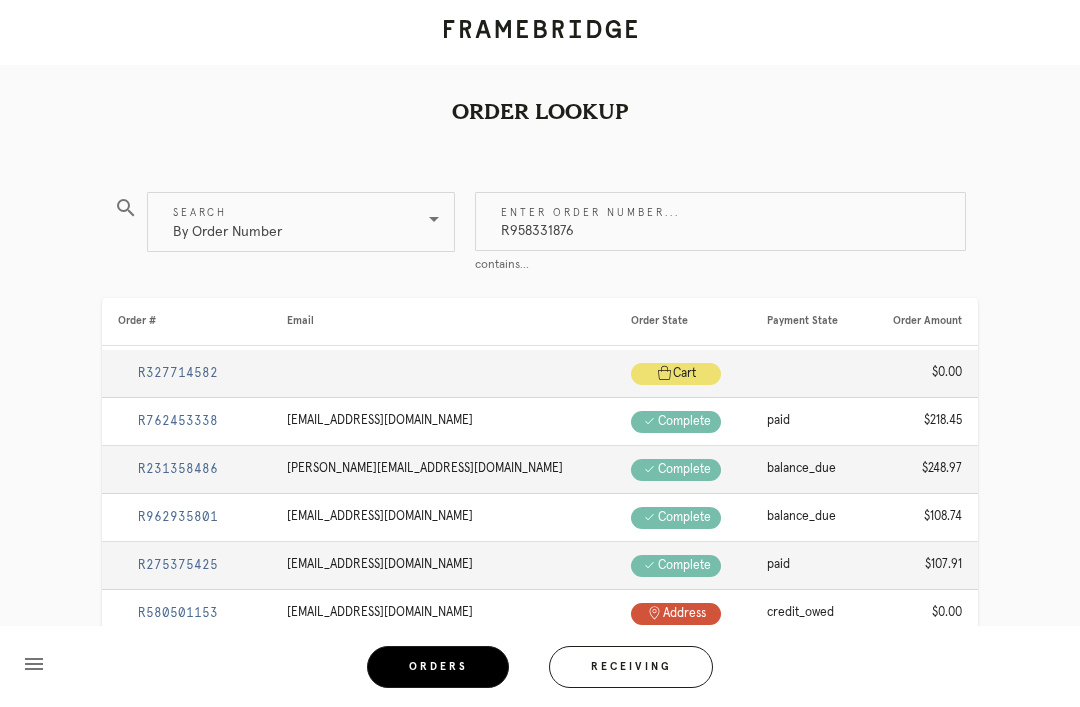 type on "R958331876" 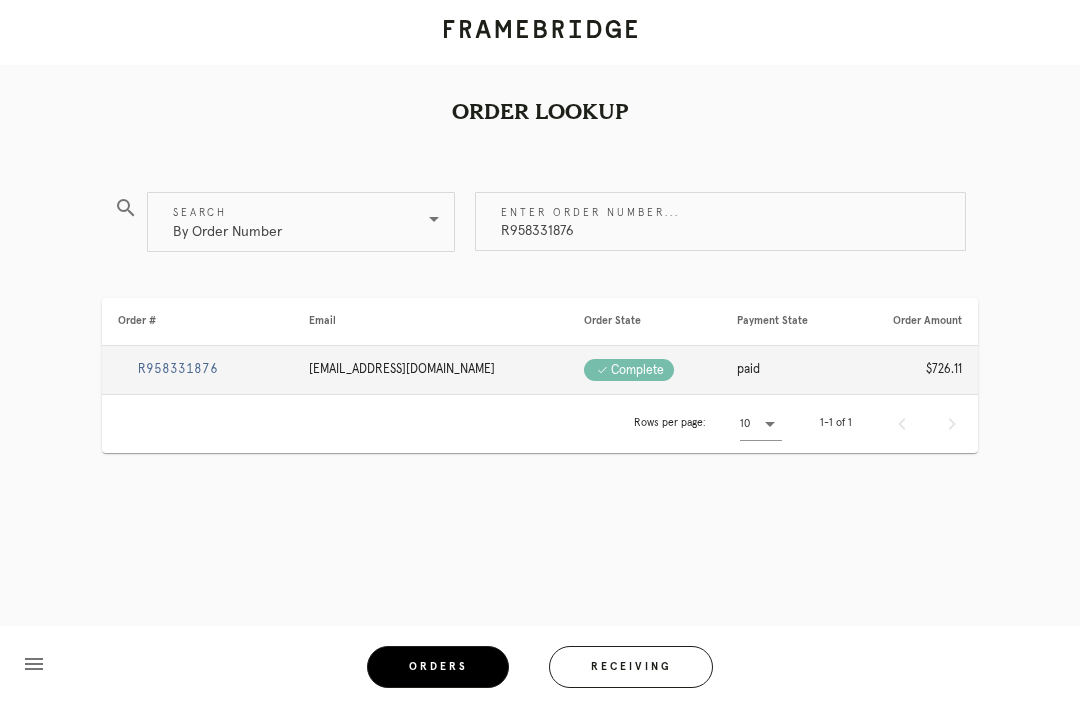 click on "R958331876" at bounding box center [178, 369] 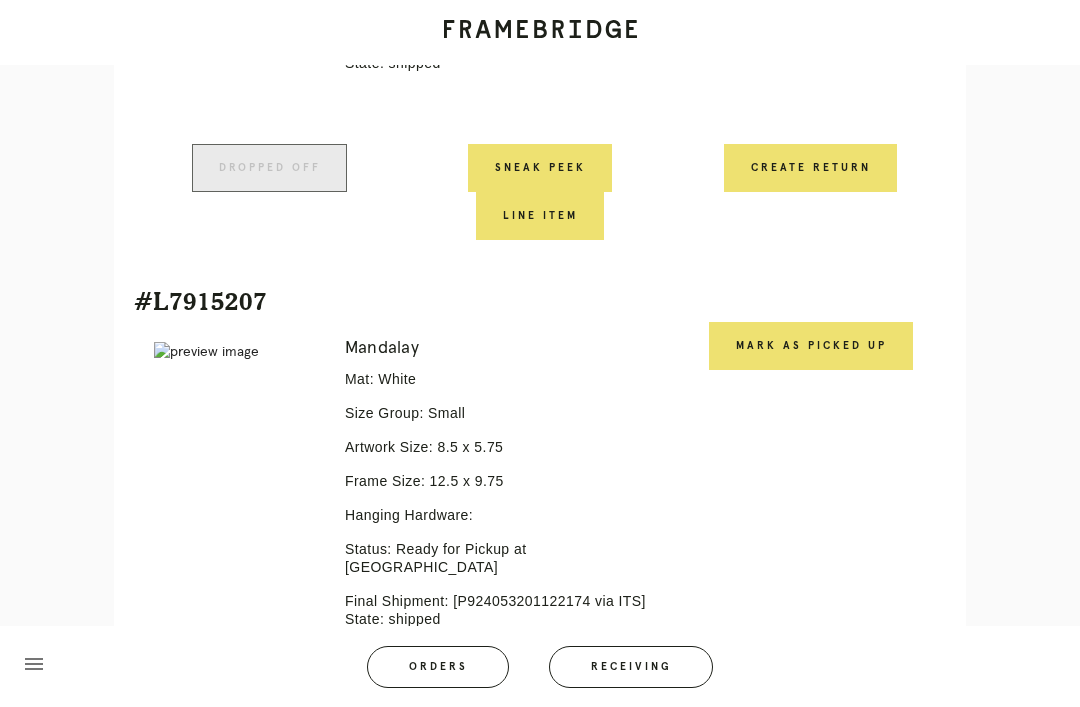 scroll, scrollTop: 812, scrollLeft: 0, axis: vertical 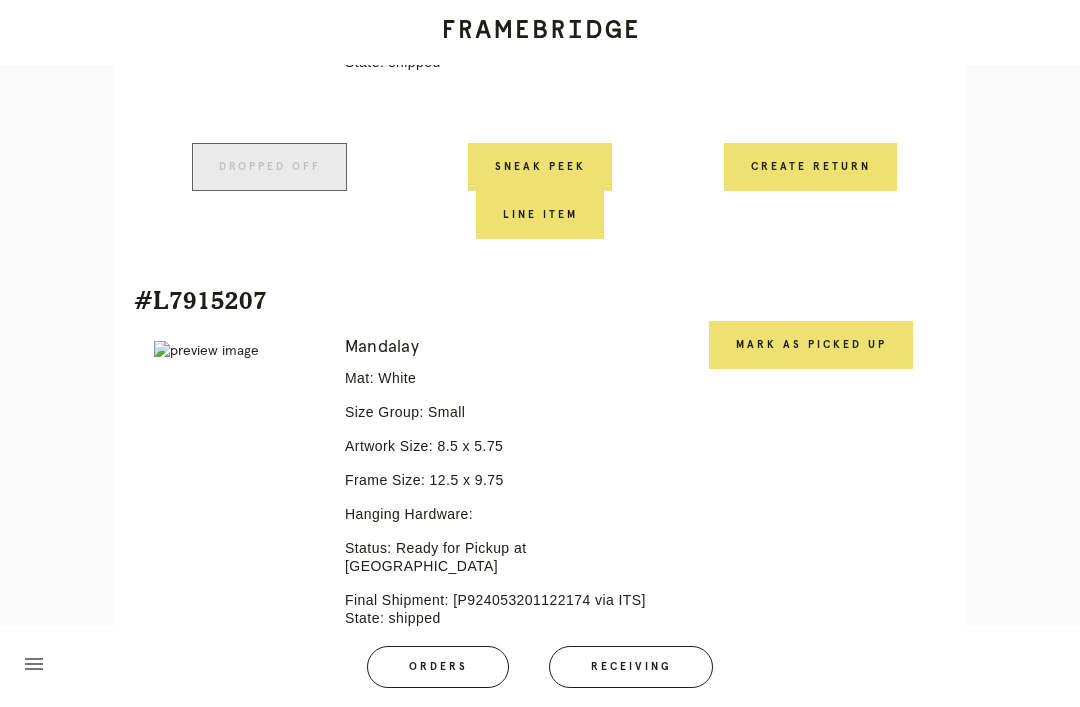 click on "Mark as Picked Up" at bounding box center [811, 345] 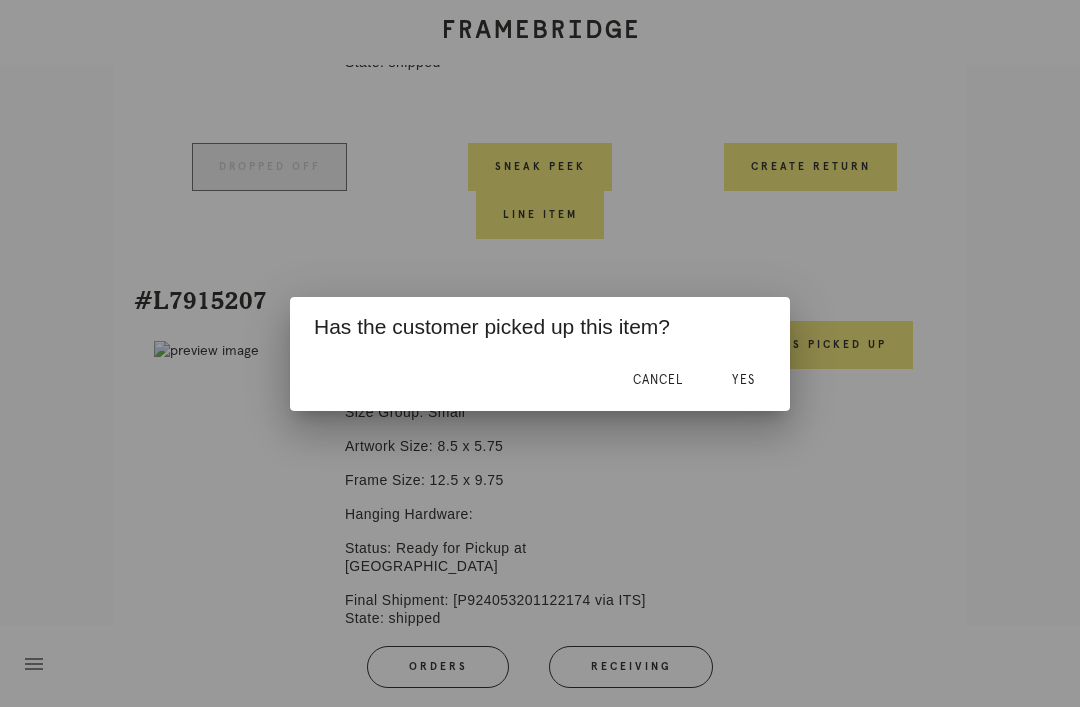 click on "Yes" at bounding box center [743, 380] 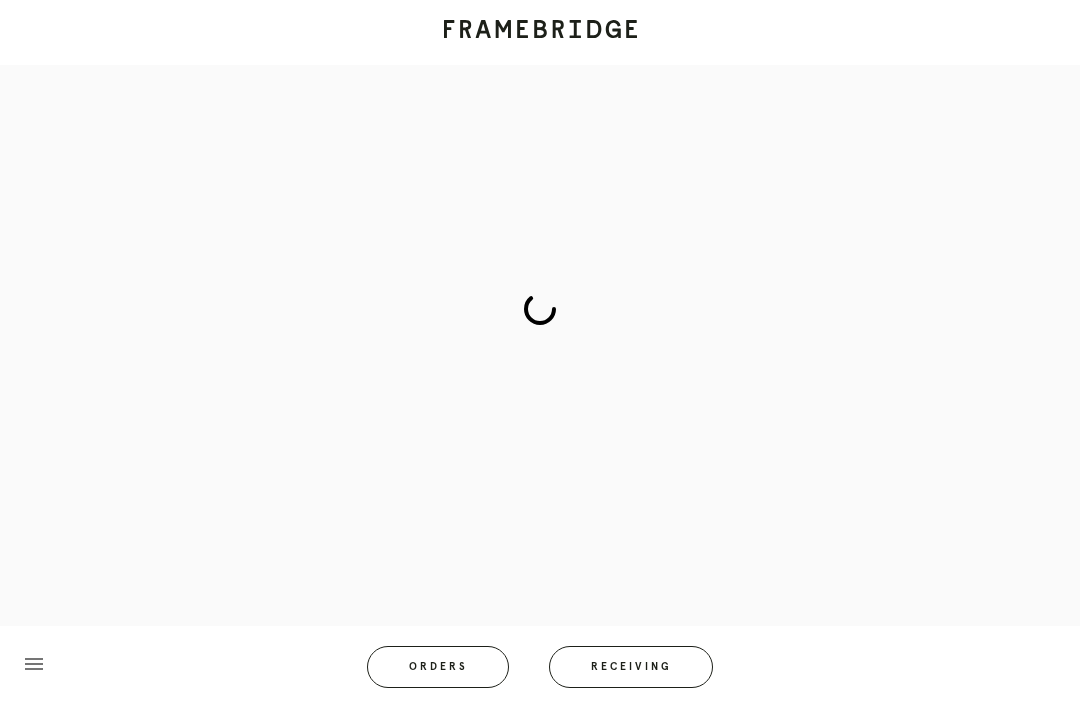click on "Orders" at bounding box center (438, 667) 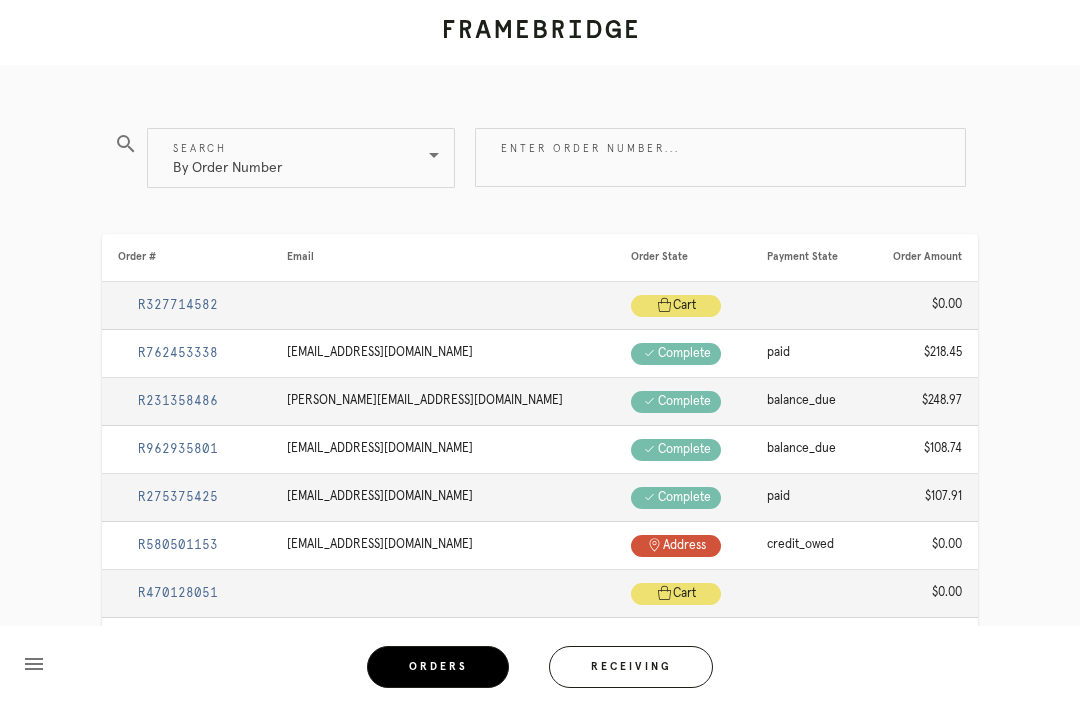 click on "Enter order number..." at bounding box center (720, 157) 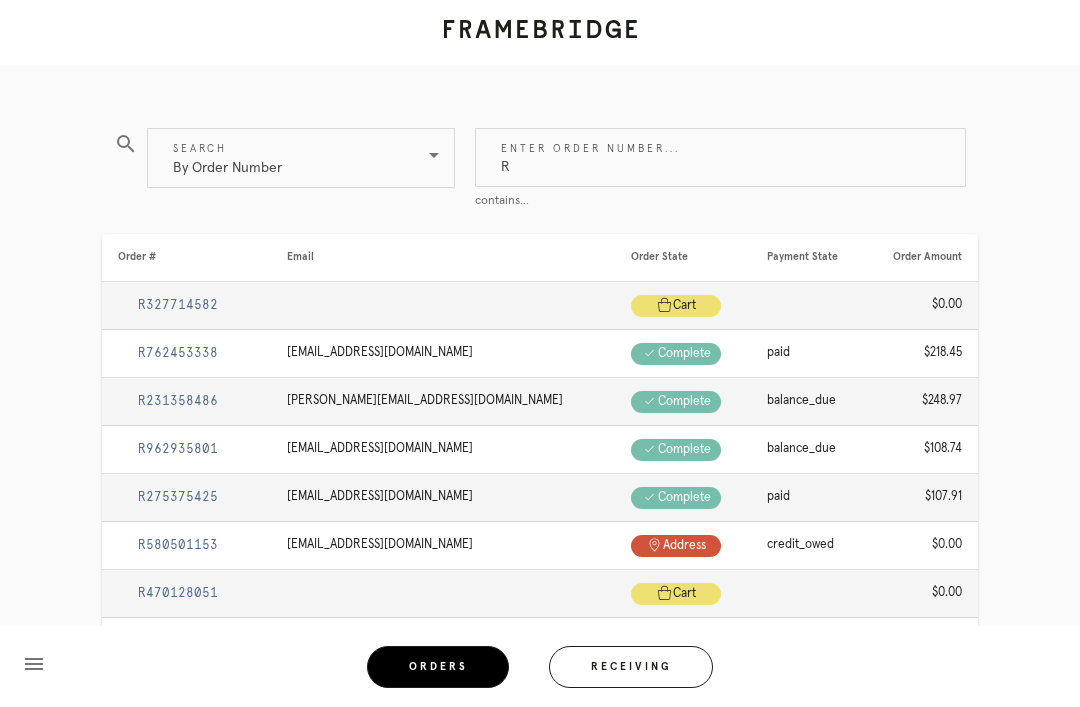 click on "R" at bounding box center (720, 157) 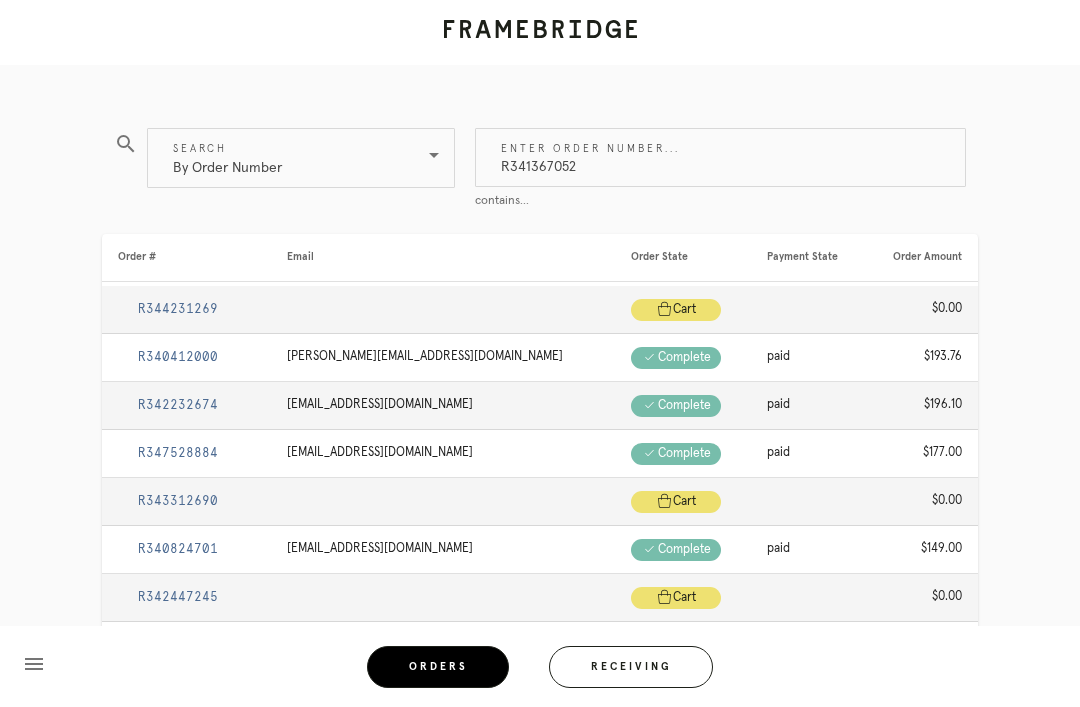type on "R341367052" 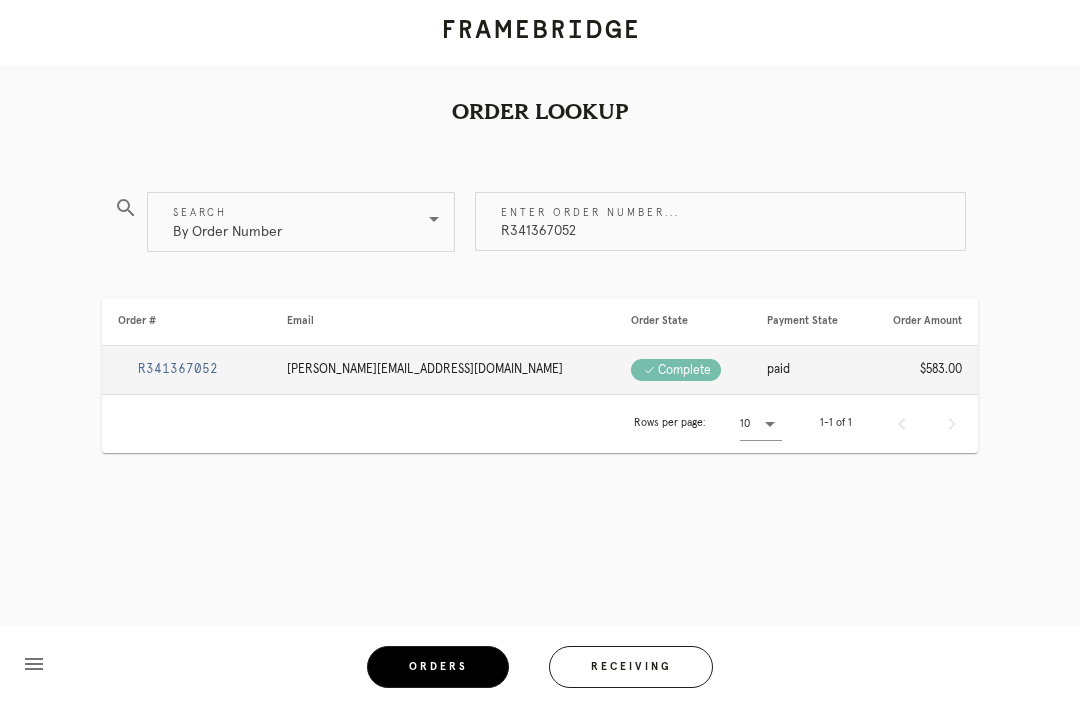 click on "R341367052" at bounding box center [178, 369] 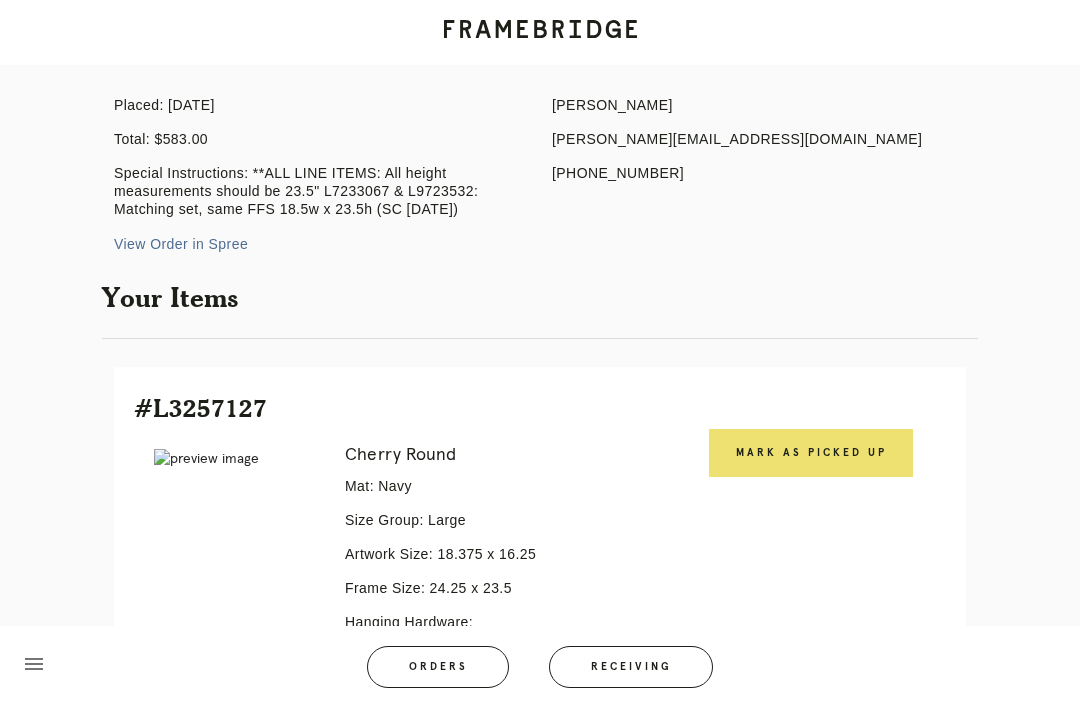scroll, scrollTop: 498, scrollLeft: 0, axis: vertical 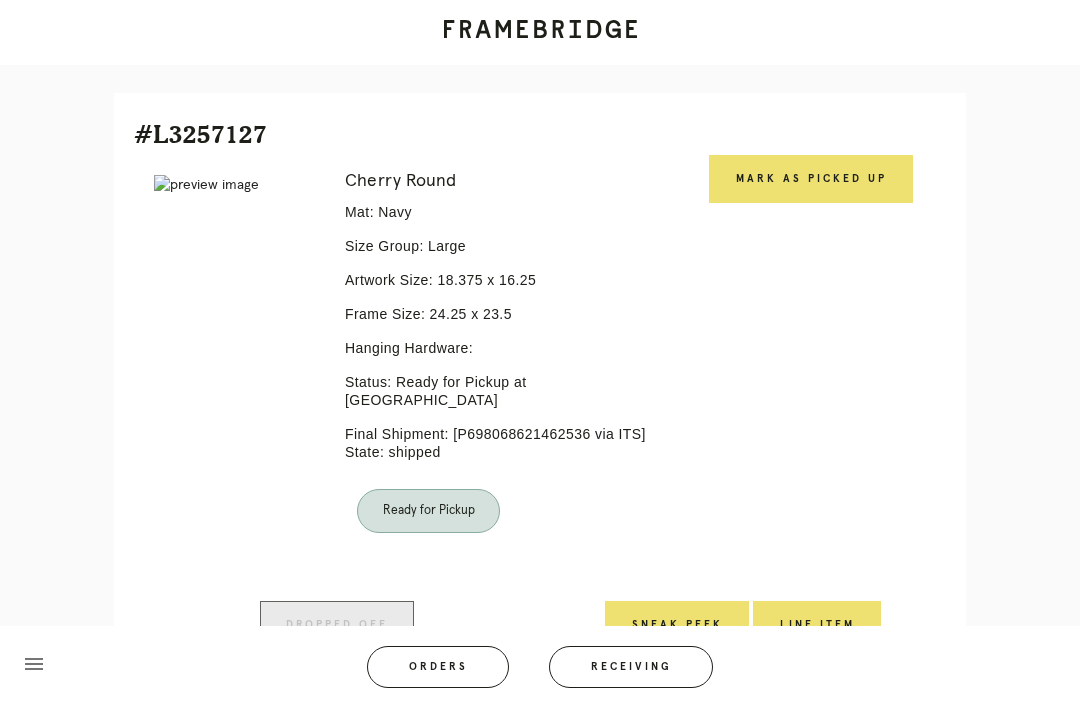 click on "Mark as Picked Up" at bounding box center (811, 179) 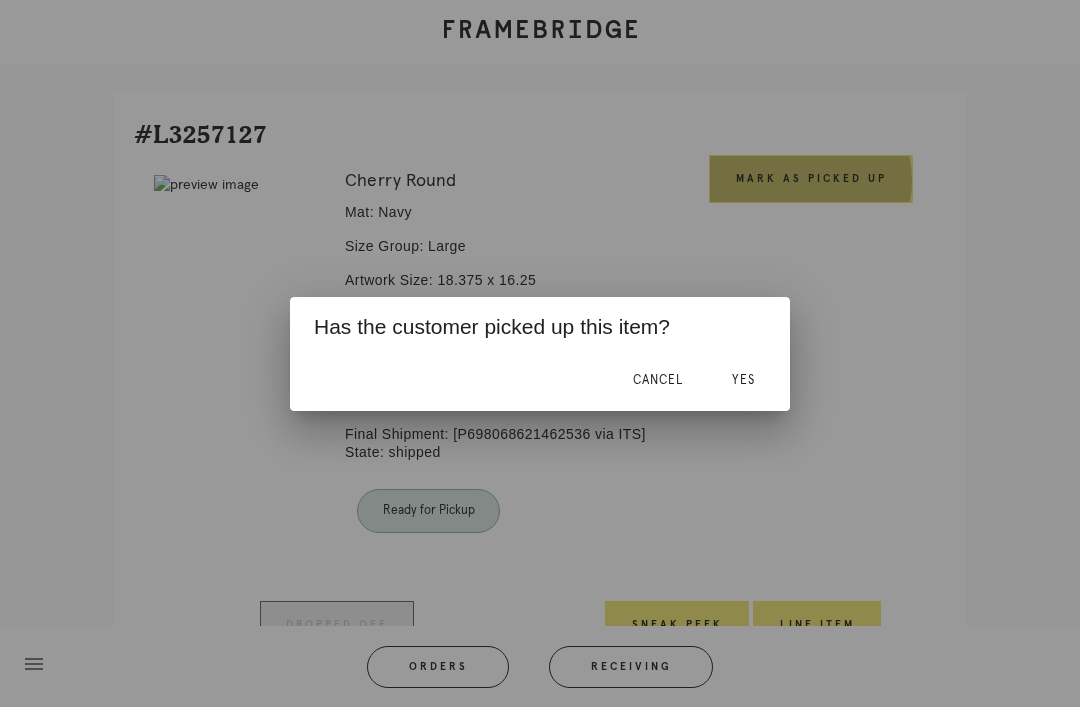 click on "Yes" at bounding box center [743, 381] 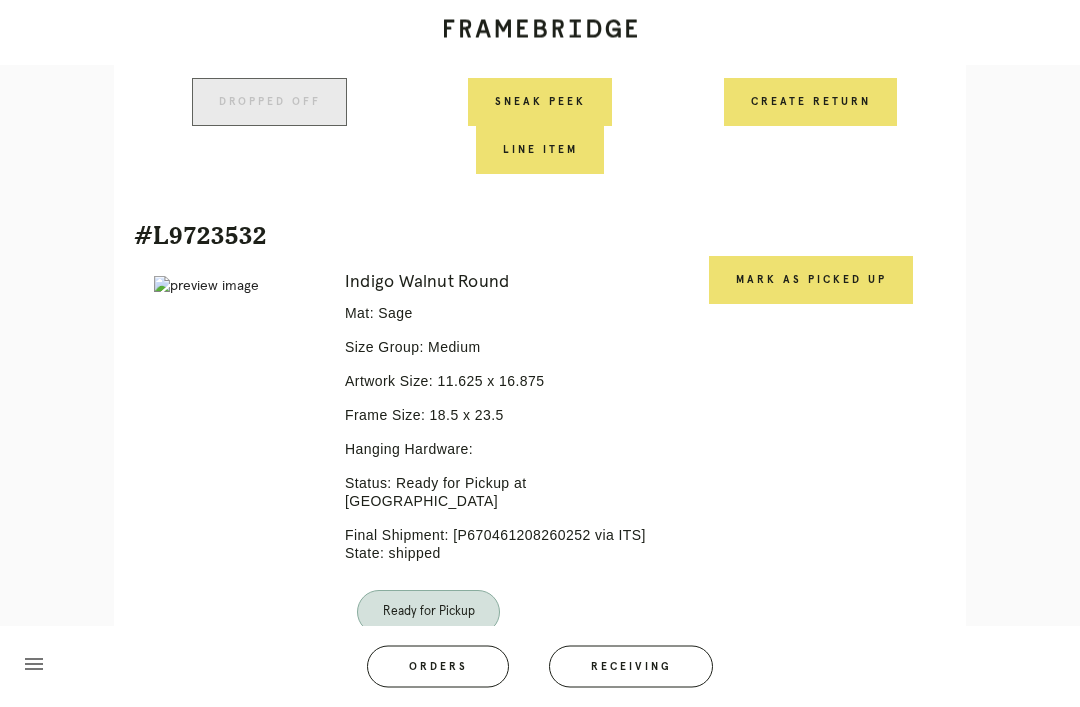 click on "Mark as Picked Up" at bounding box center [811, 281] 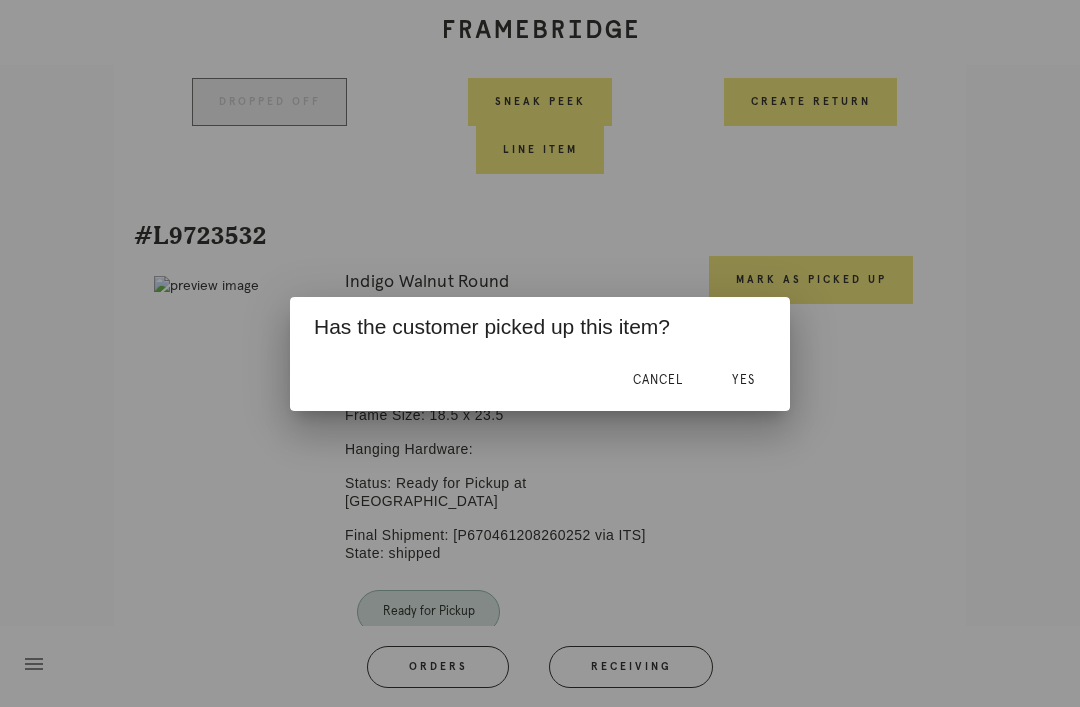click on "Yes" at bounding box center [743, 380] 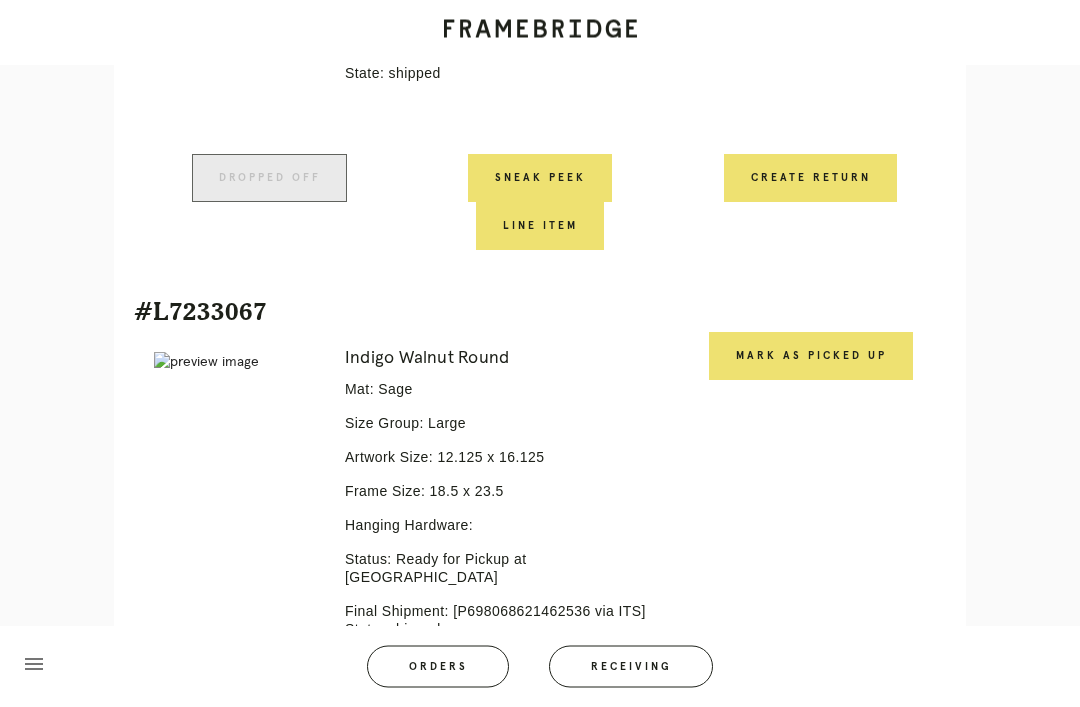 click on "Mark as Picked Up" at bounding box center (811, 357) 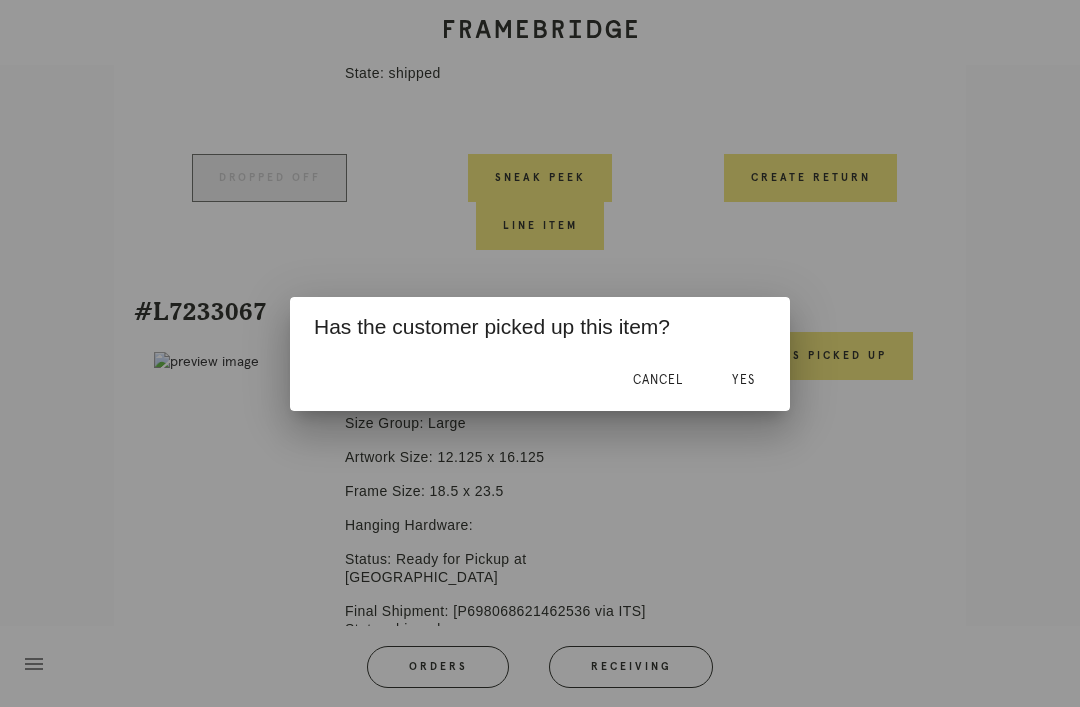 click on "Yes" at bounding box center (743, 381) 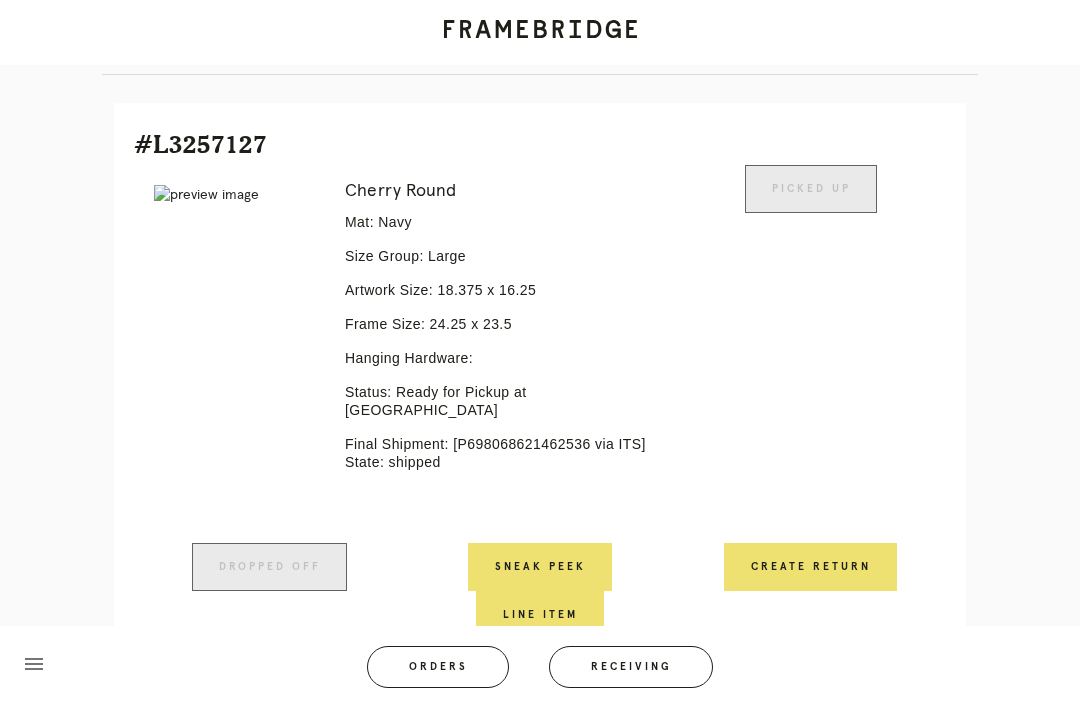 scroll, scrollTop: 0, scrollLeft: 0, axis: both 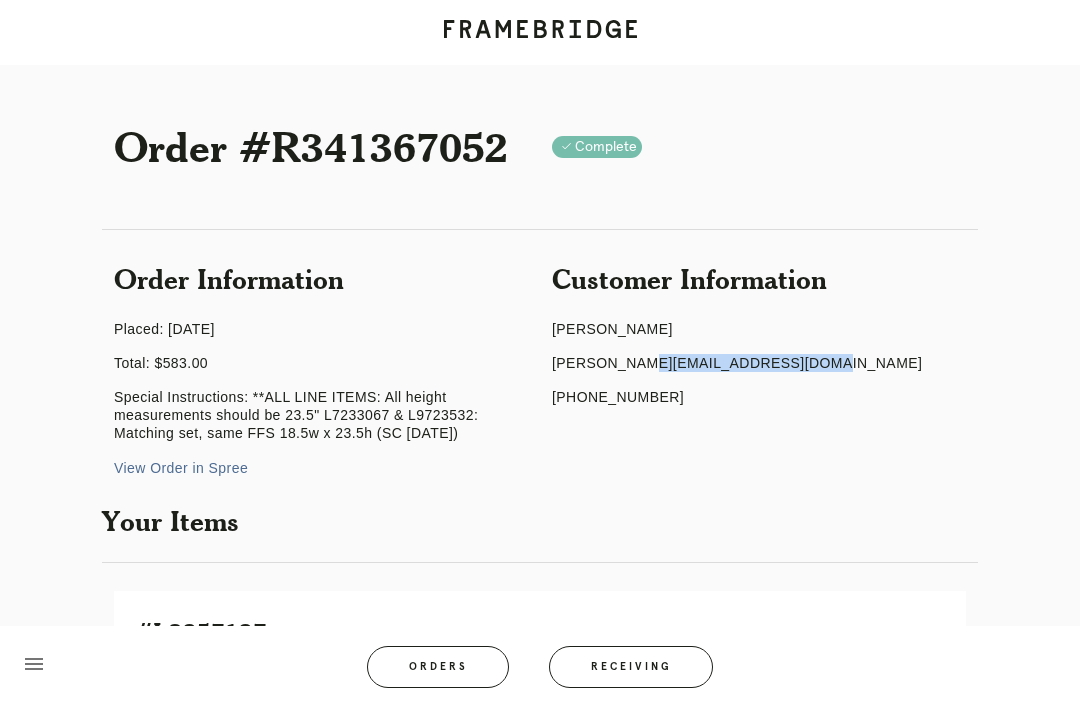 click on "Orders" at bounding box center [438, 667] 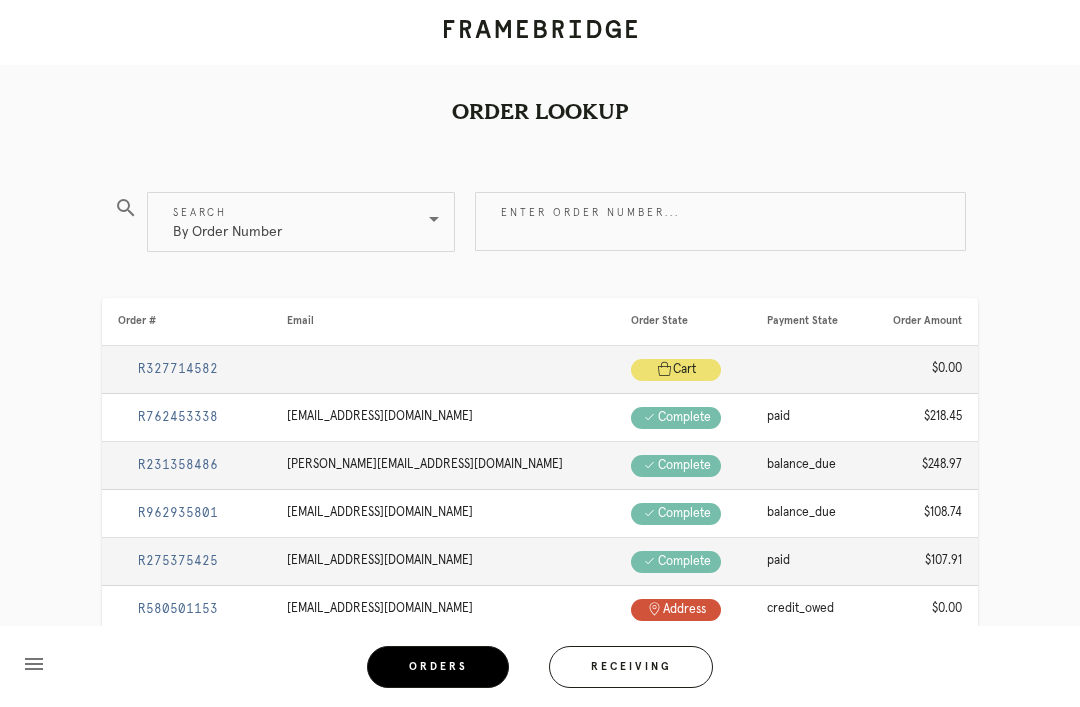 click on "Enter order number..." at bounding box center [720, 221] 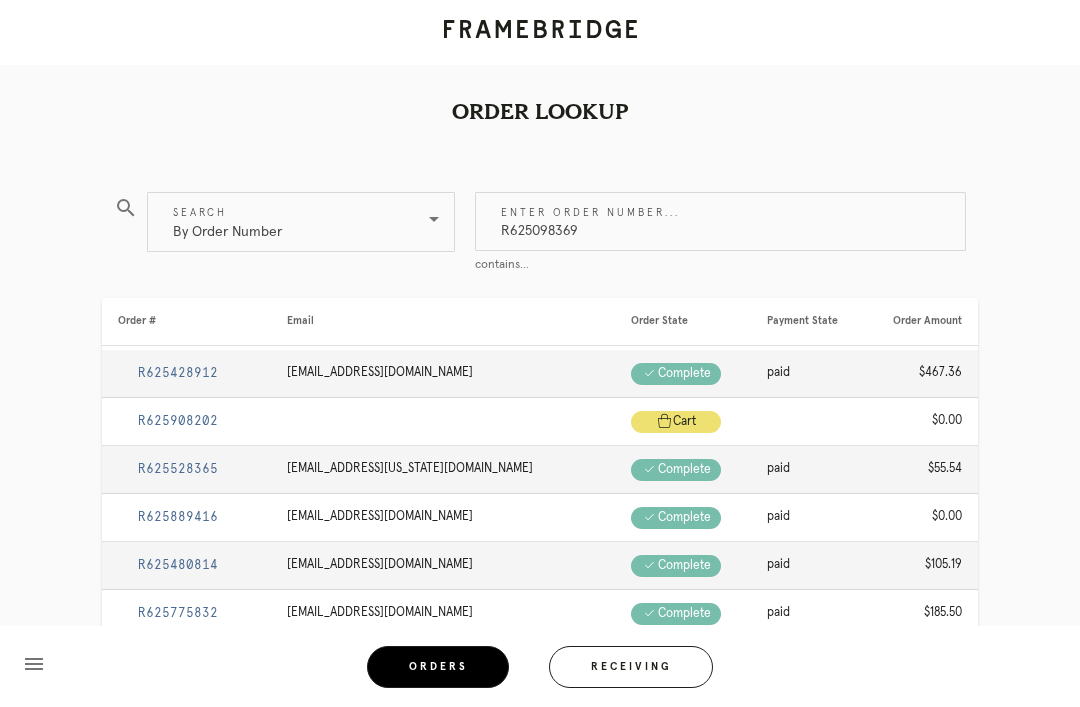 type on "R625098369" 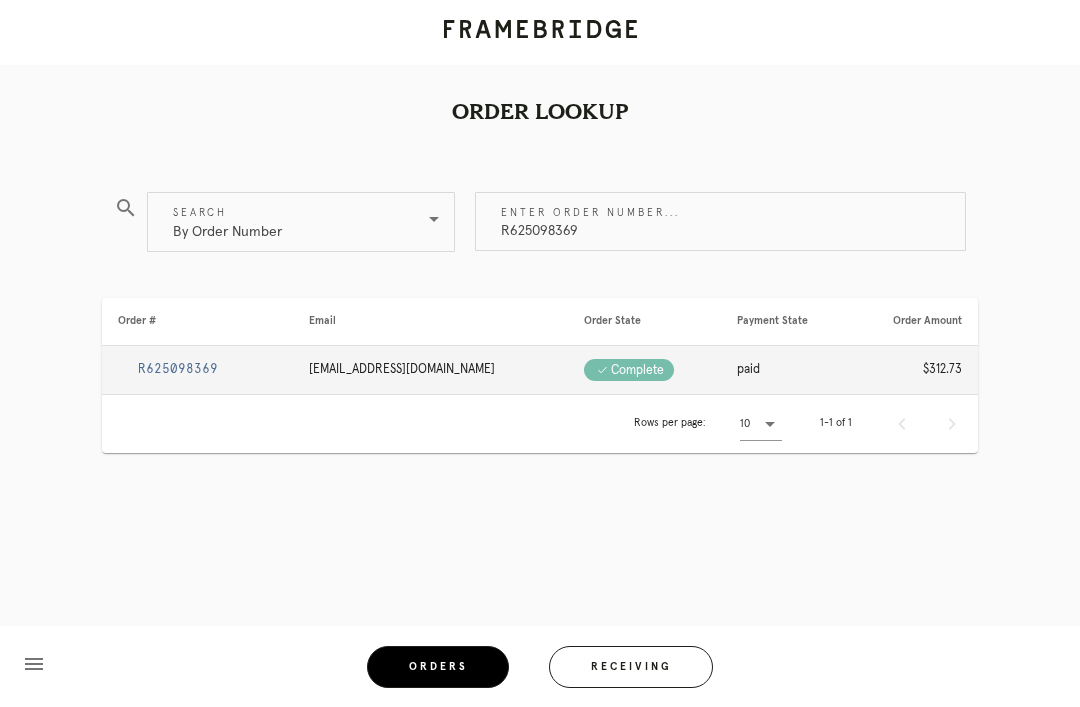 click on "R625098369" at bounding box center (197, 370) 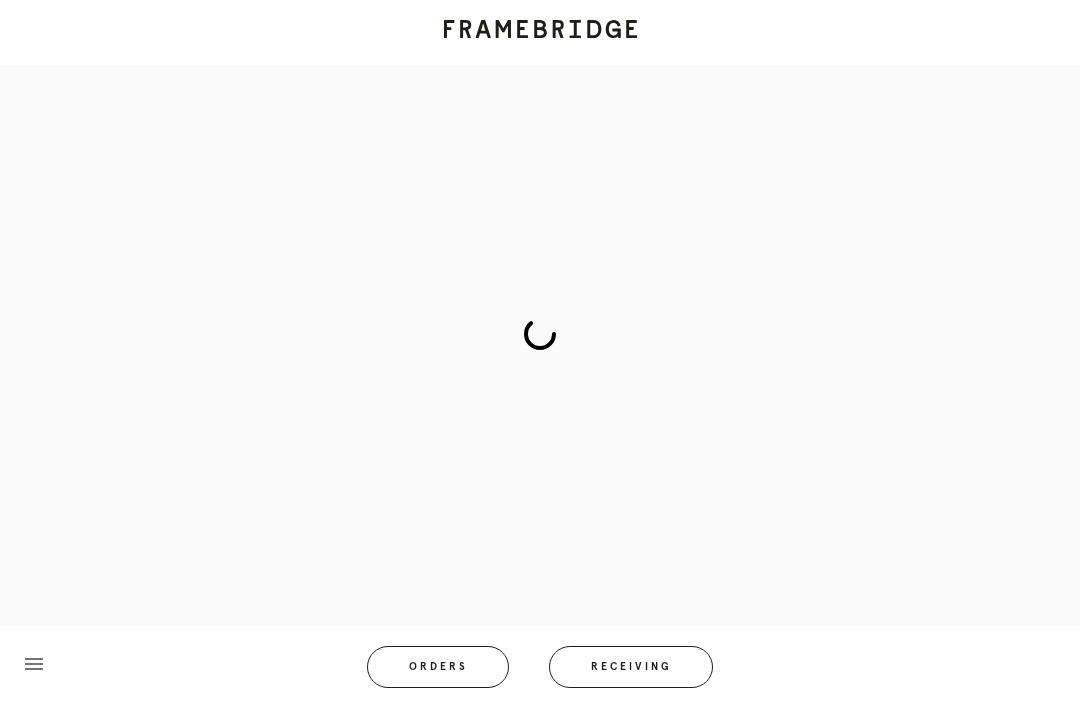 scroll, scrollTop: 0, scrollLeft: 0, axis: both 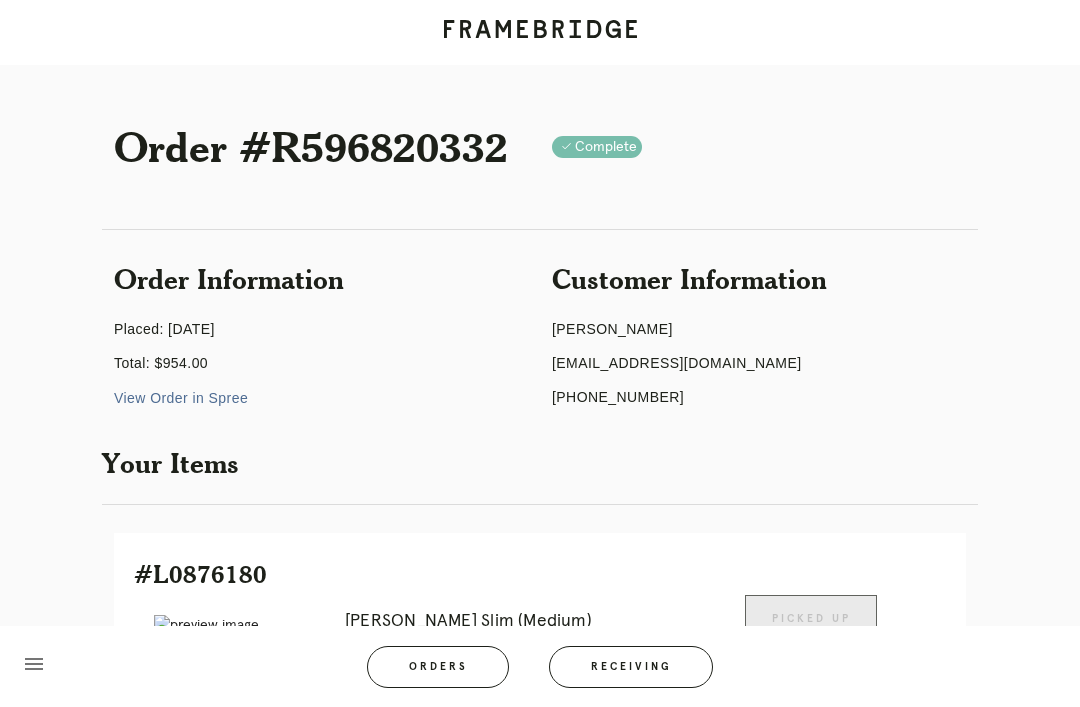 click on "Orders" at bounding box center [438, 667] 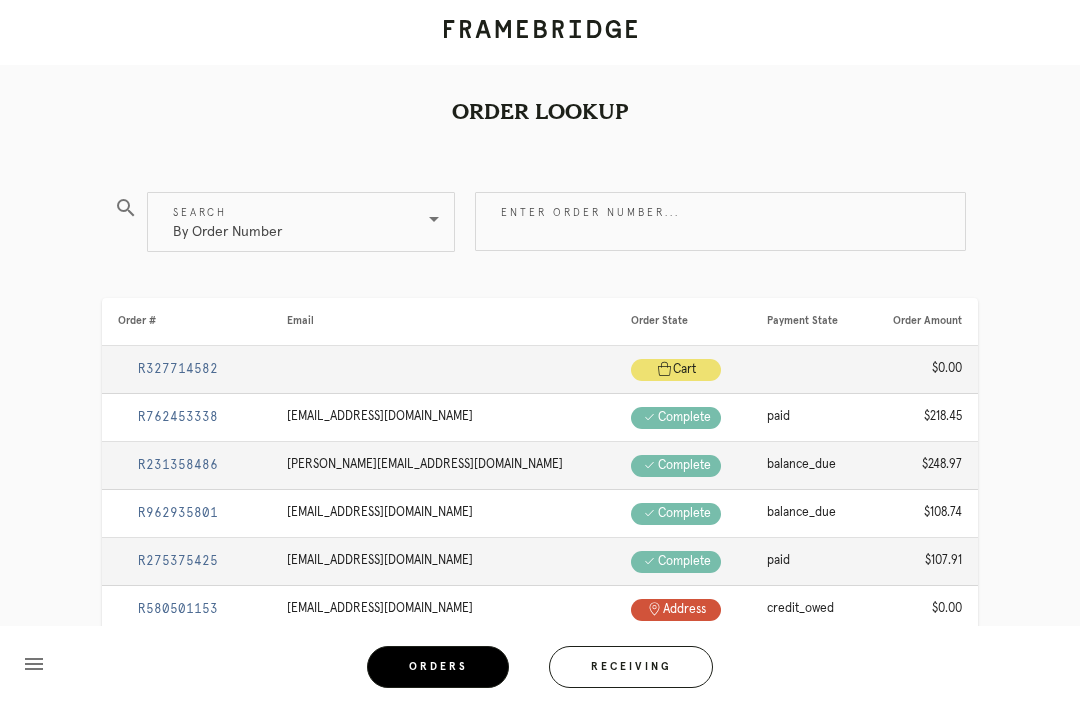 click on "Enter order number..." at bounding box center [720, 221] 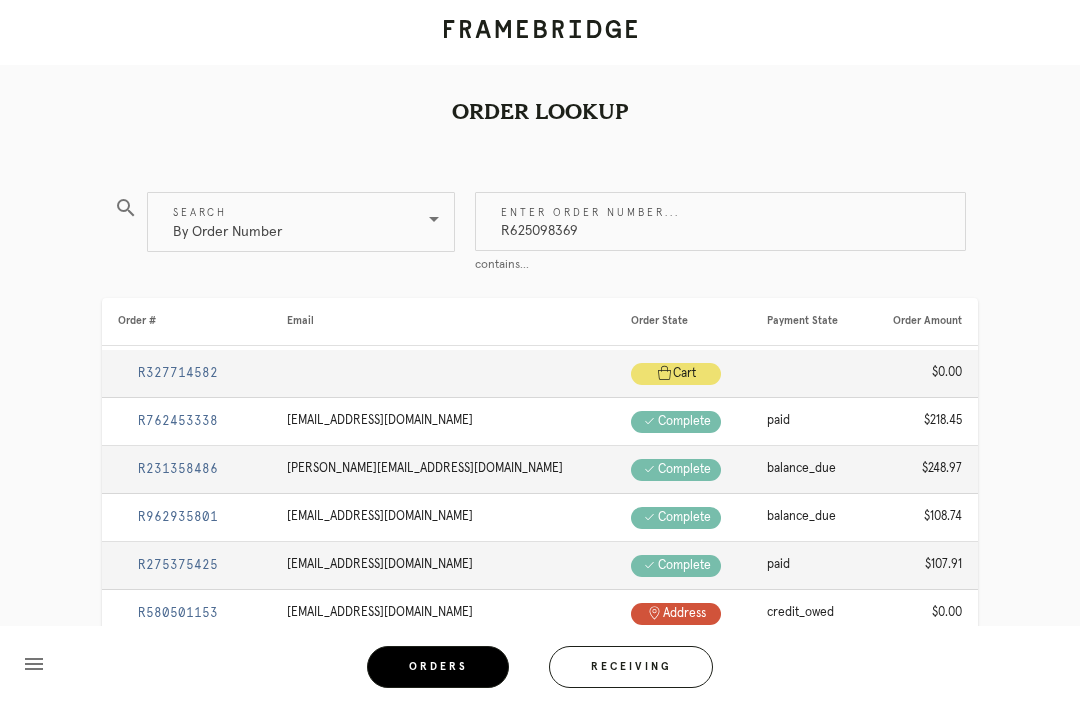 type on "R625098369" 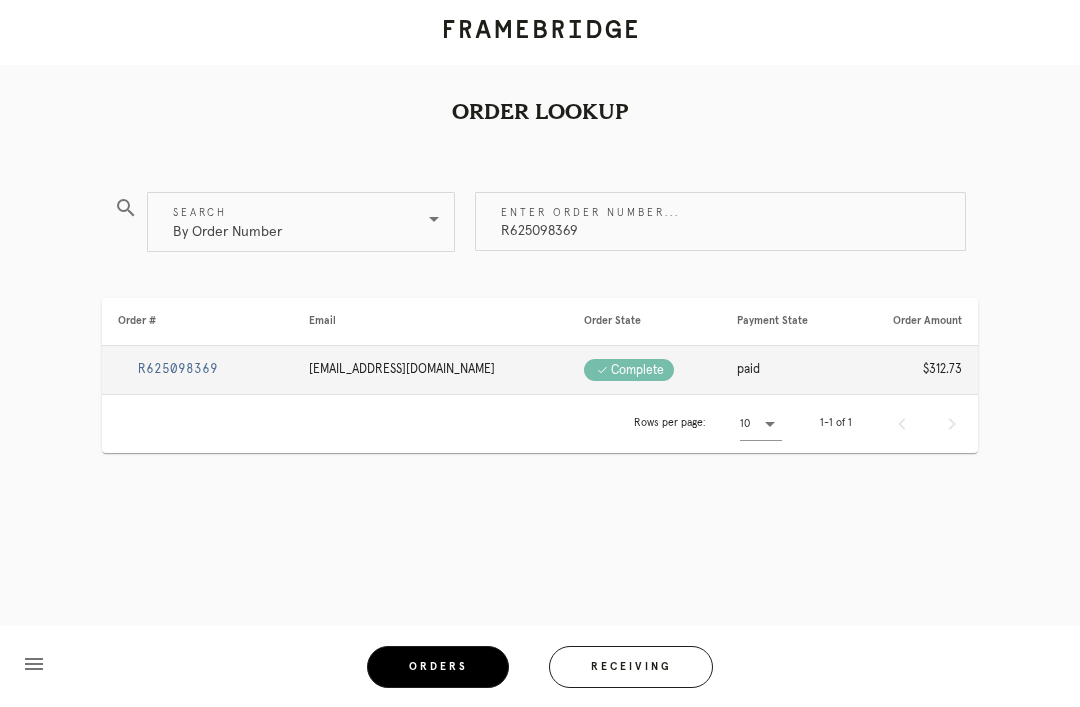 click on "R625098369" at bounding box center [178, 369] 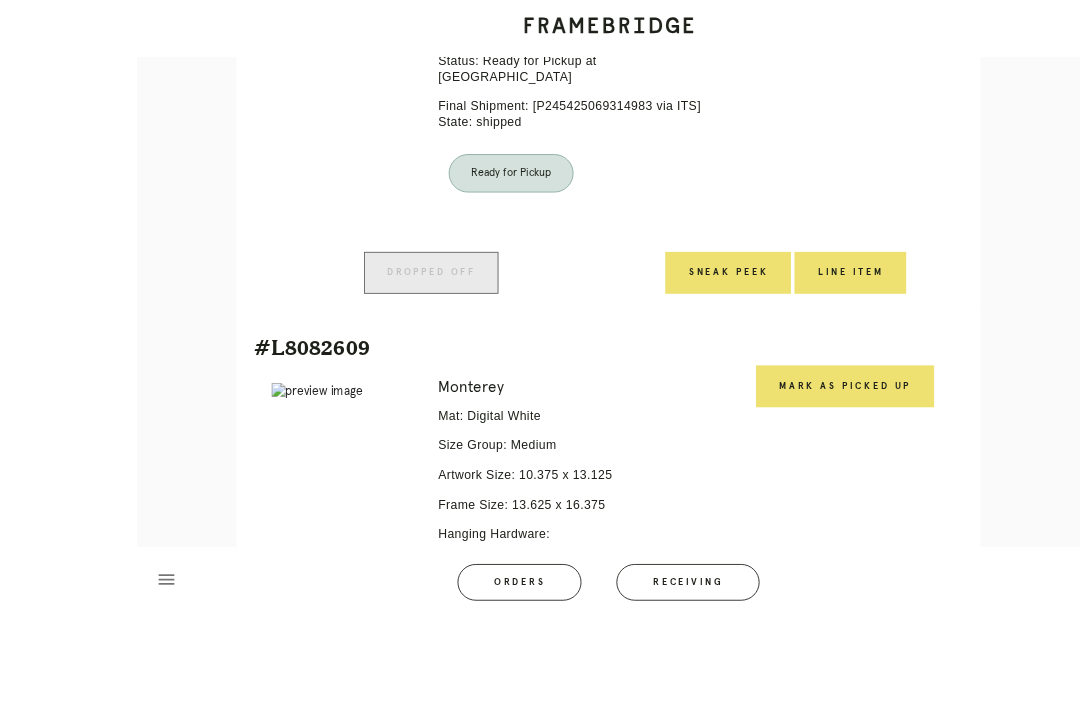 scroll, scrollTop: 851, scrollLeft: 0, axis: vertical 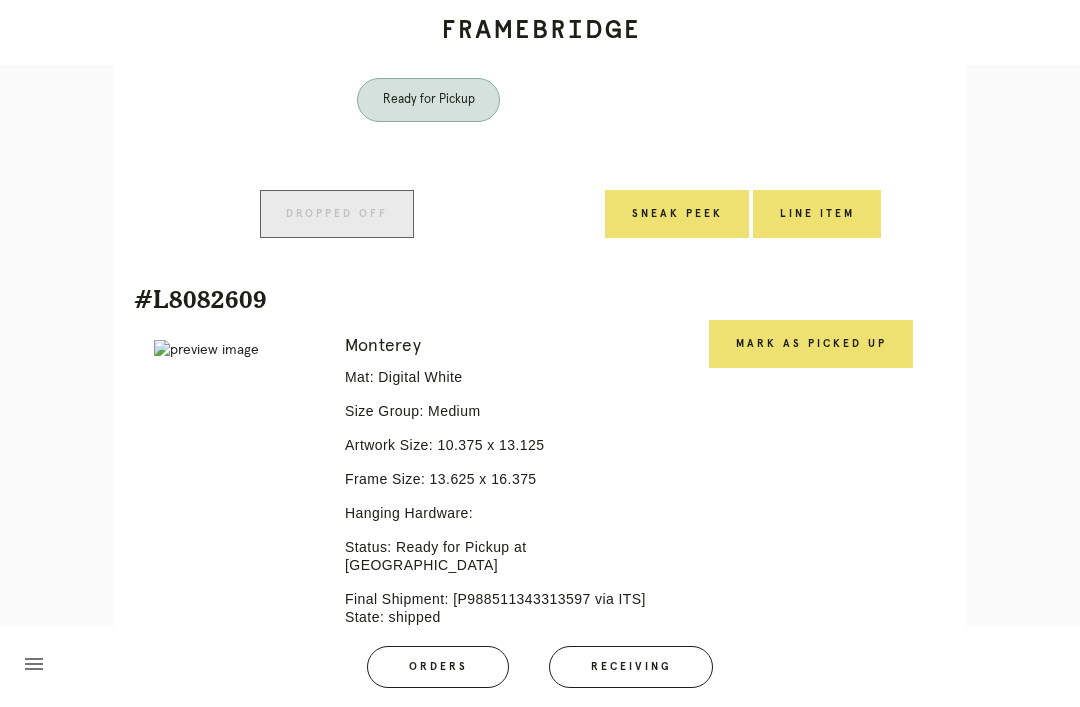click on "Mark as Picked Up" at bounding box center (811, 344) 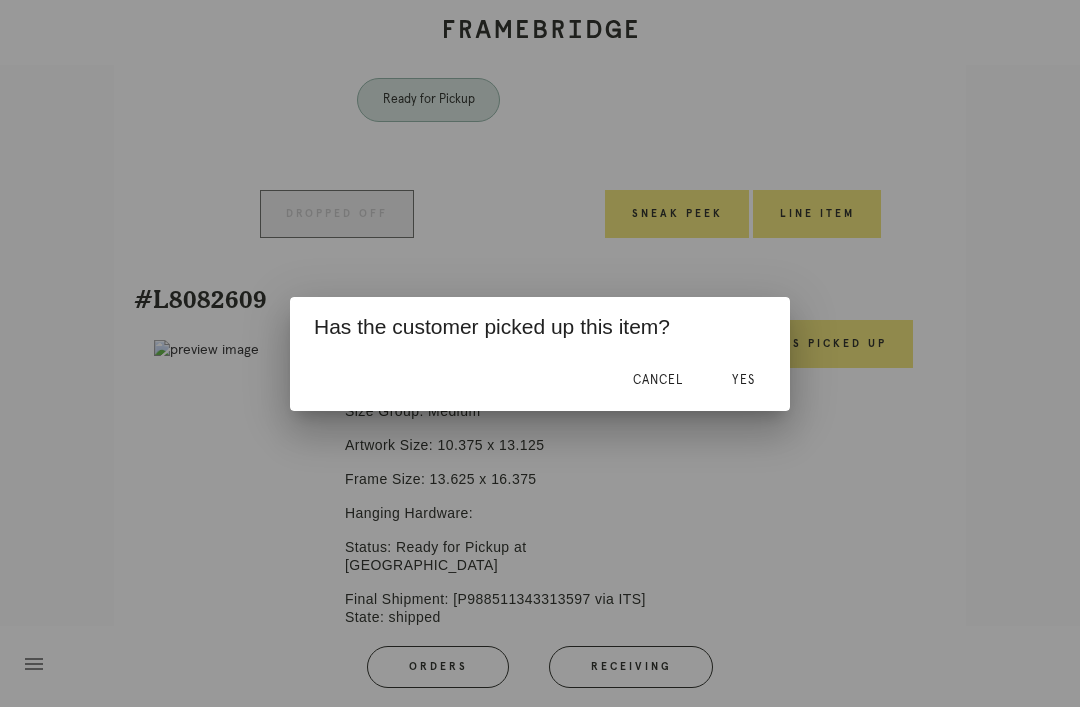 click on "Yes" at bounding box center [743, 381] 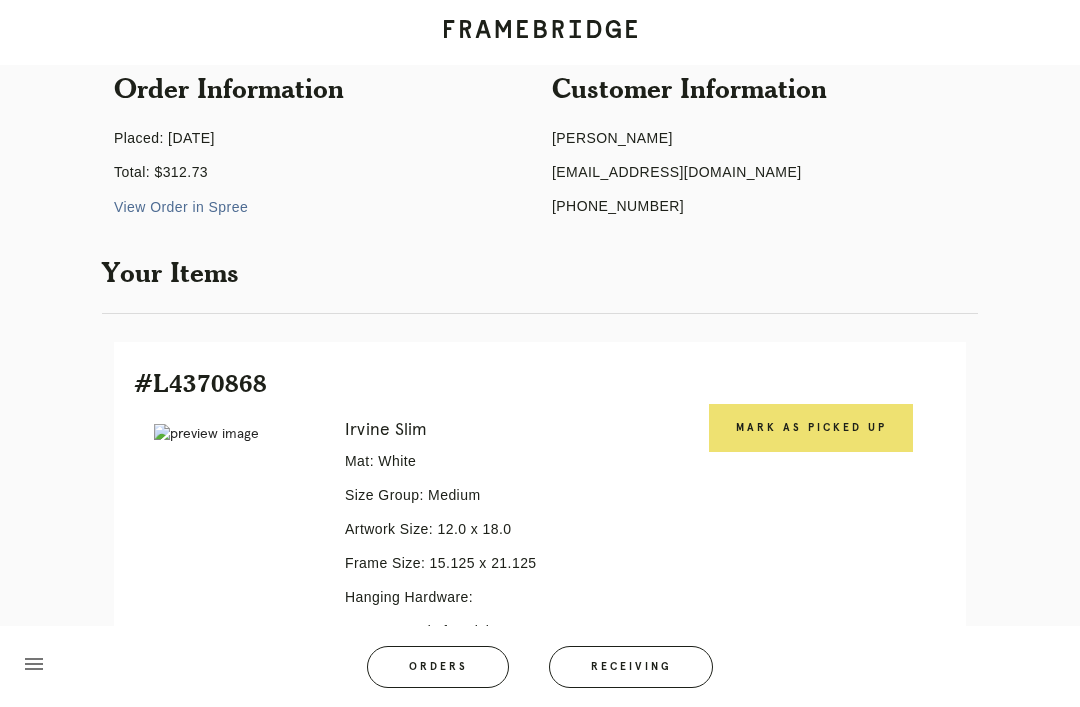 scroll, scrollTop: 192, scrollLeft: 0, axis: vertical 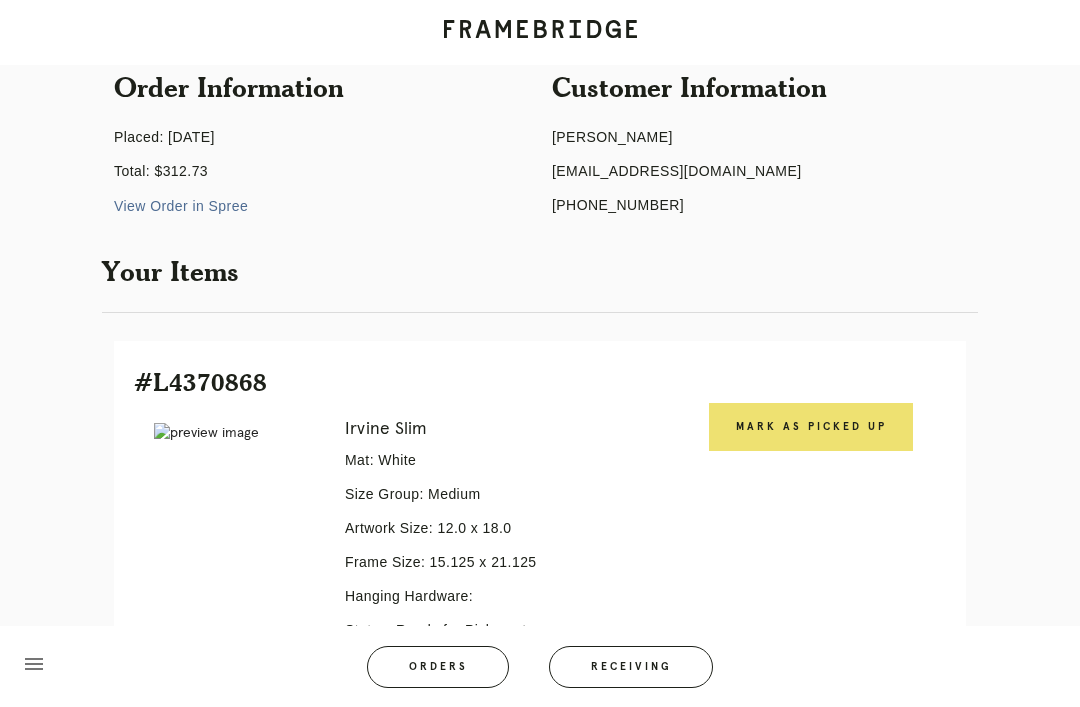 click on "Mark as Picked Up" at bounding box center [811, 427] 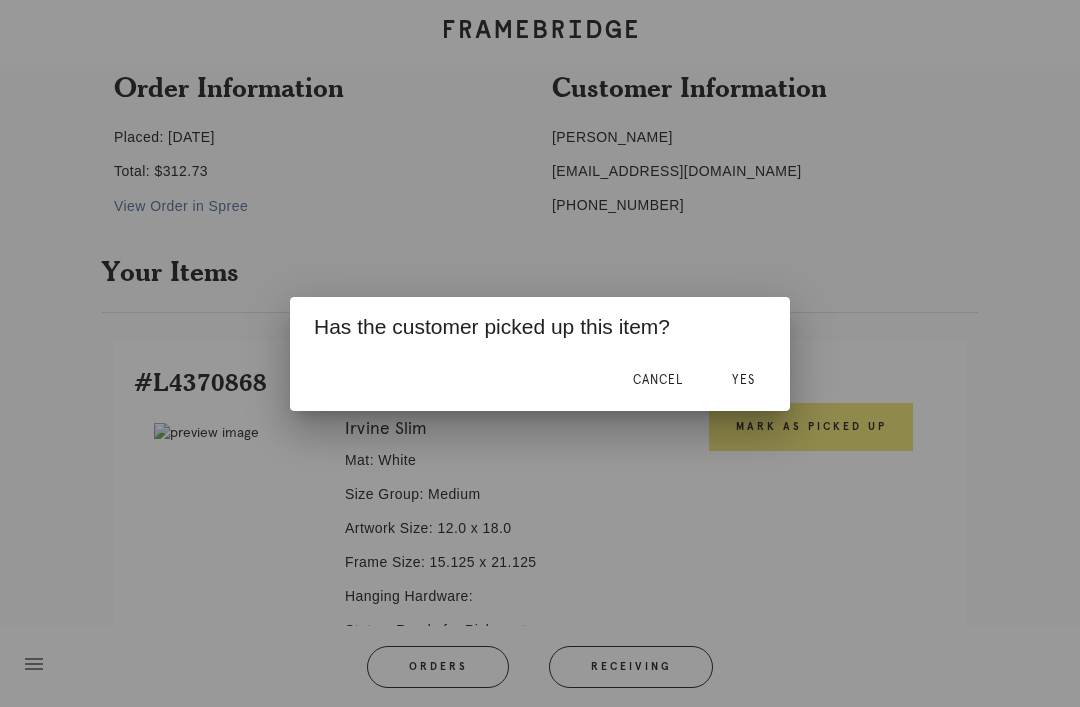 click on "Yes" at bounding box center [743, 381] 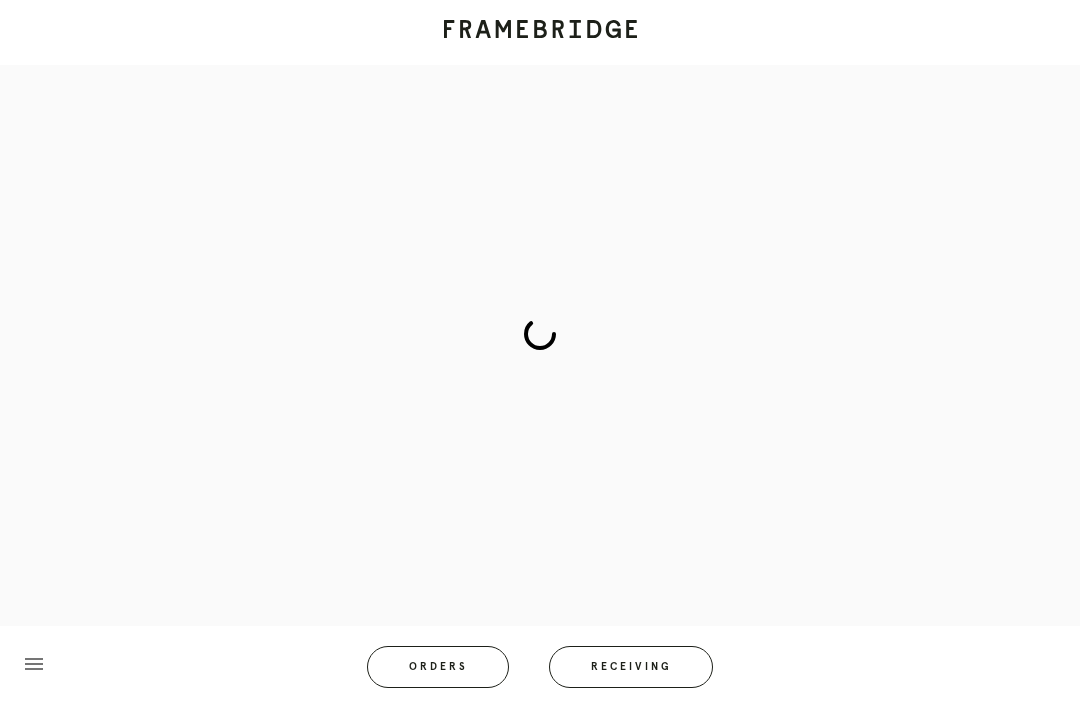 scroll, scrollTop: 83, scrollLeft: 0, axis: vertical 